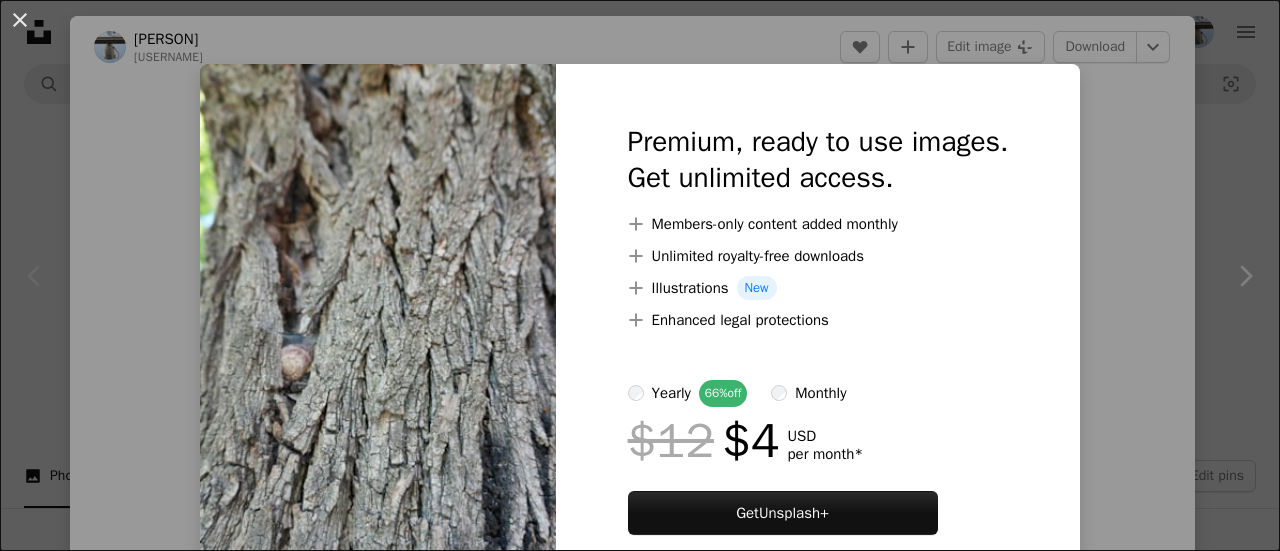 scroll, scrollTop: 635, scrollLeft: 0, axis: vertical 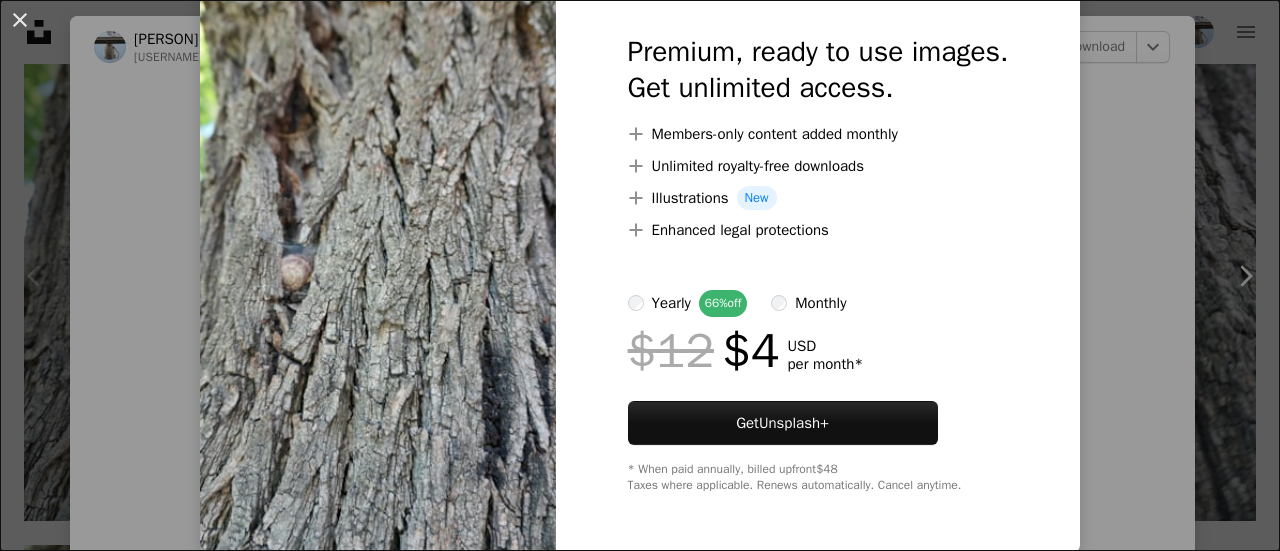 click on "An X shape Premium, ready to use images. Get unlimited access. A plus sign Members-only content added monthly A plus sign Unlimited royalty-free downloads A plus sign Illustrations  New A plus sign Enhanced legal protections yearly 66%  off monthly $12   $4 USD per month * Get  Unsplash+ * When paid annually, billed upfront  $48 Taxes where applicable. Renews automatically. Cancel anytime." at bounding box center (640, 275) 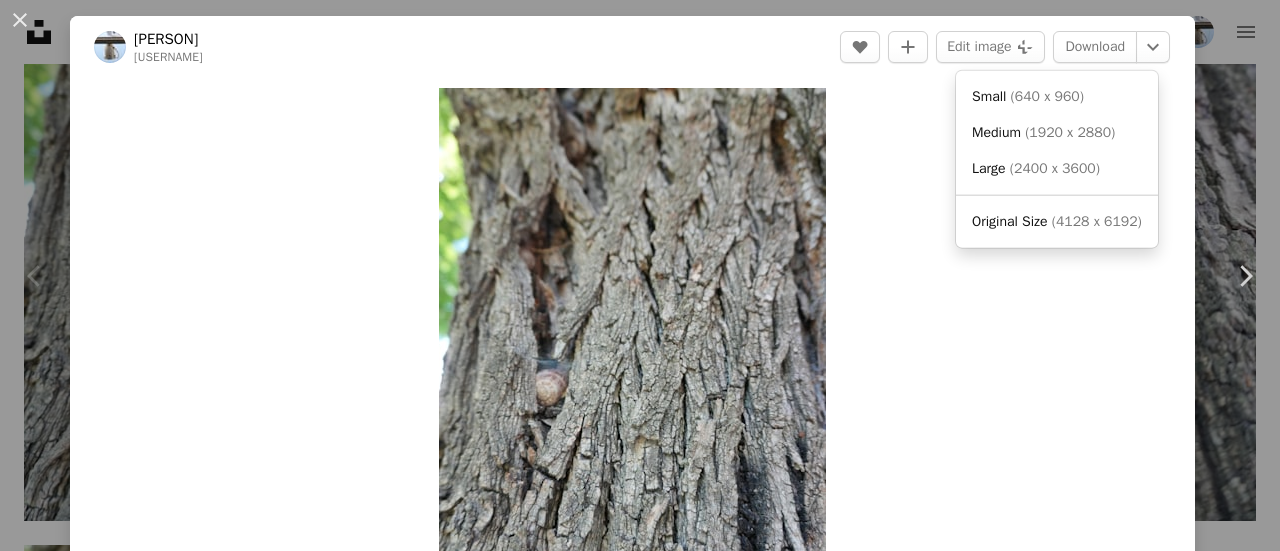 click on "Chevron down" 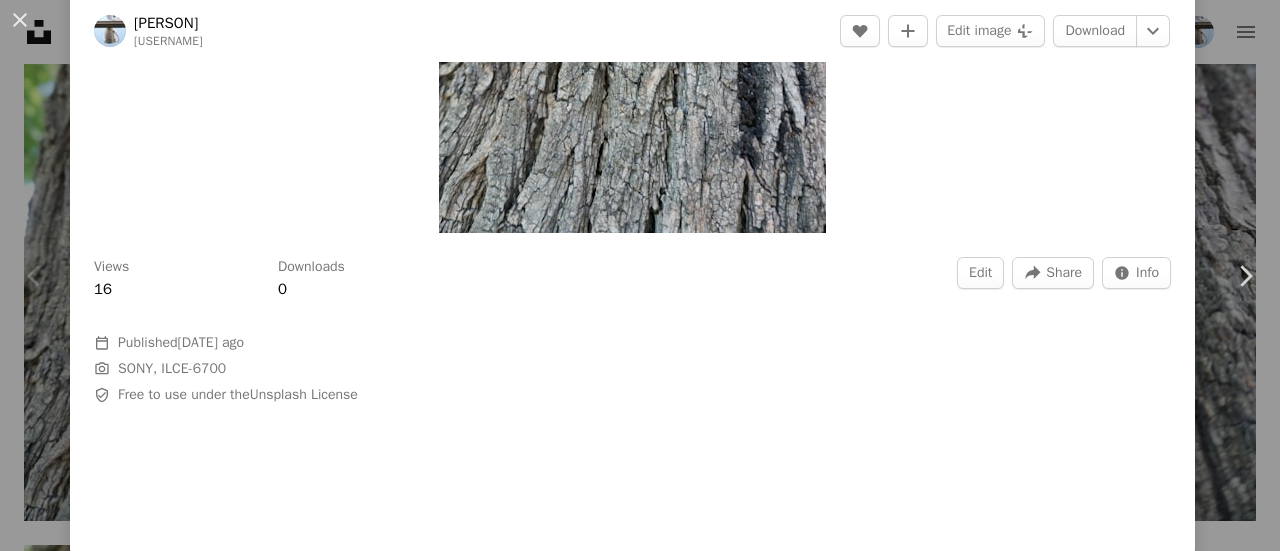 scroll, scrollTop: 435, scrollLeft: 0, axis: vertical 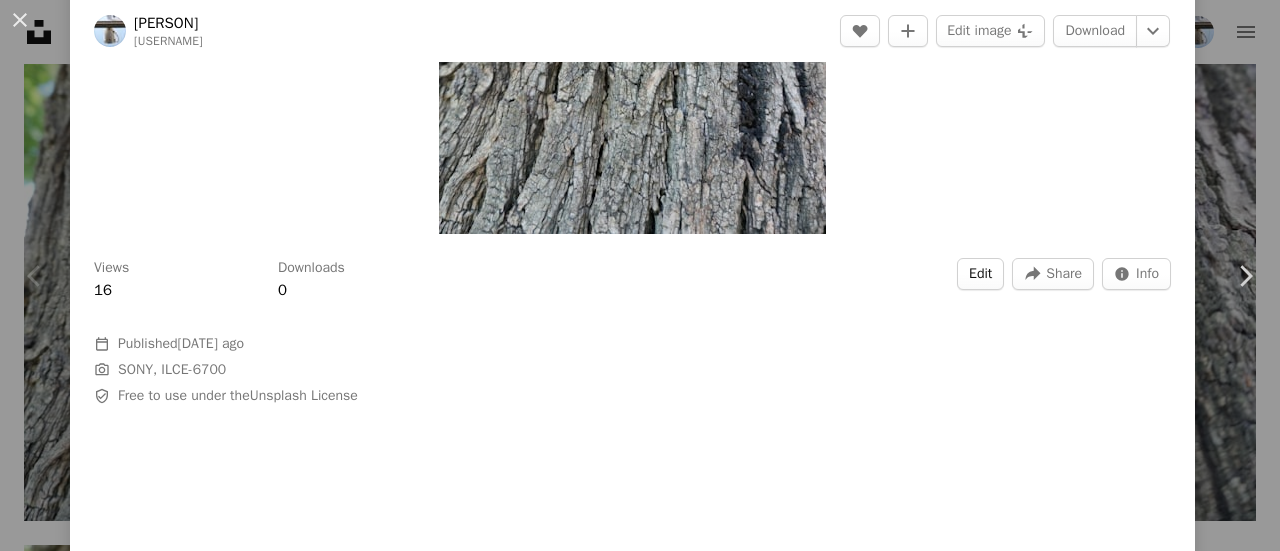 click on "Edit" at bounding box center [980, 274] 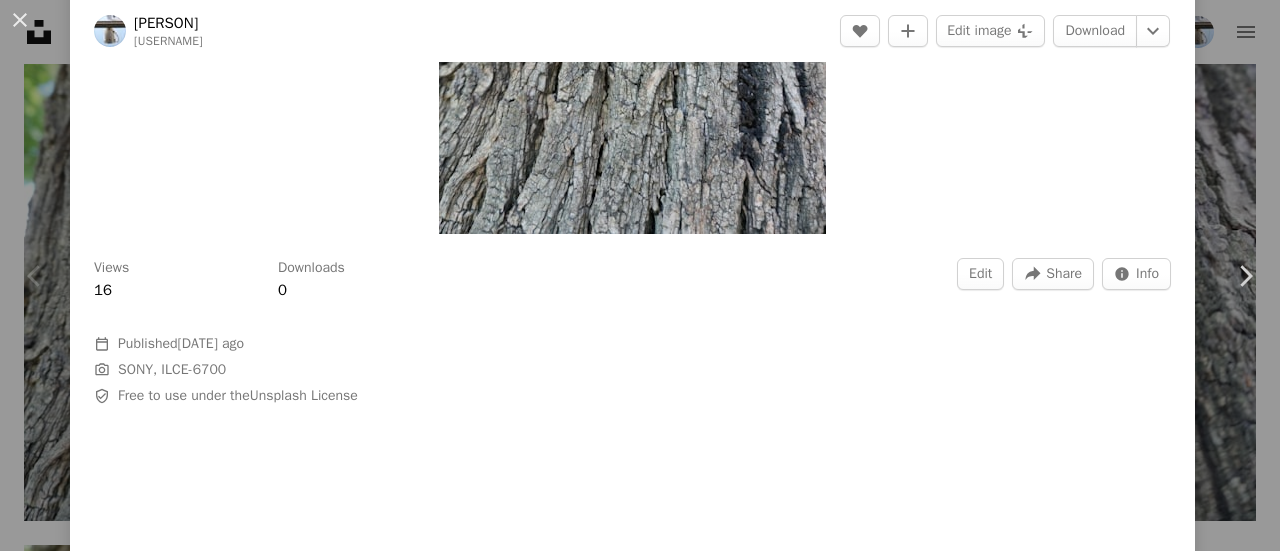 scroll, scrollTop: 1, scrollLeft: 0, axis: vertical 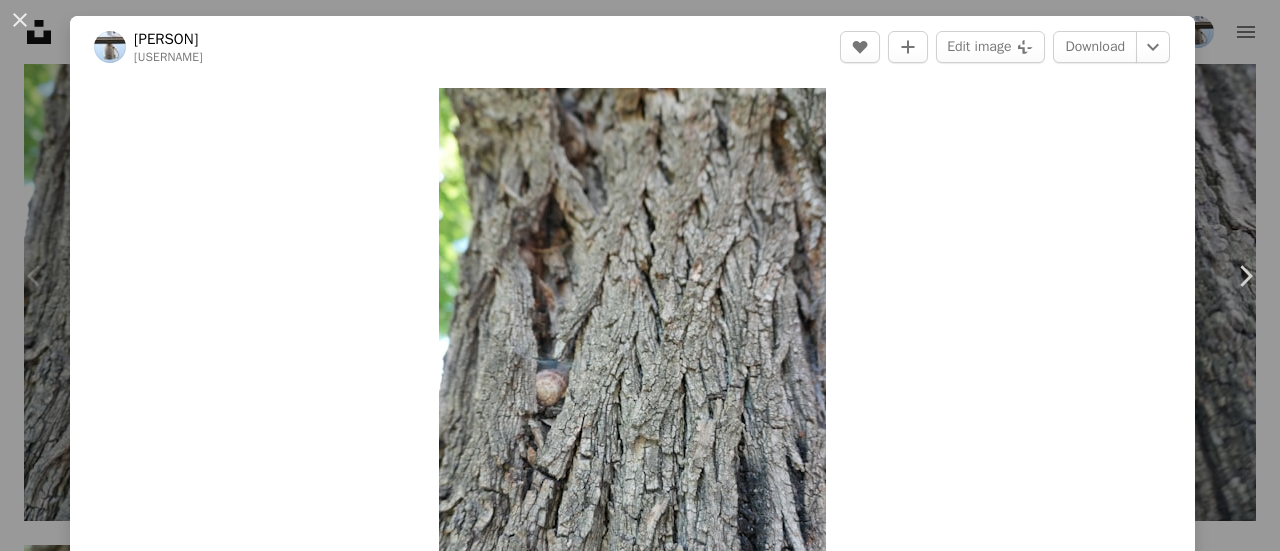click on "Chevron right" at bounding box center (1245, 276) 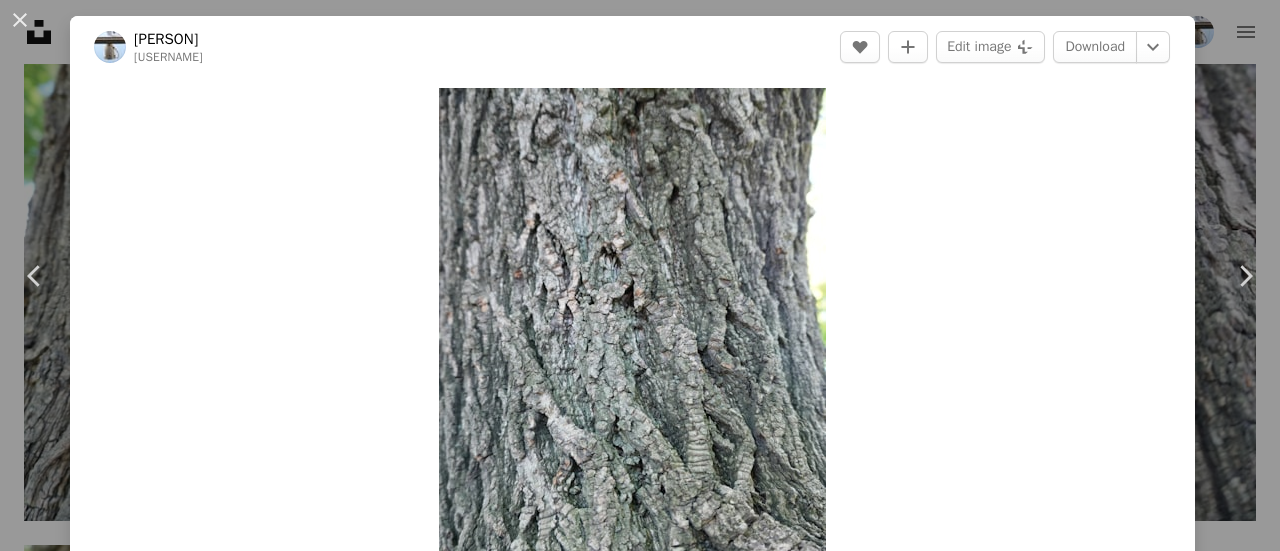 click on "An X shape" at bounding box center [20, 20] 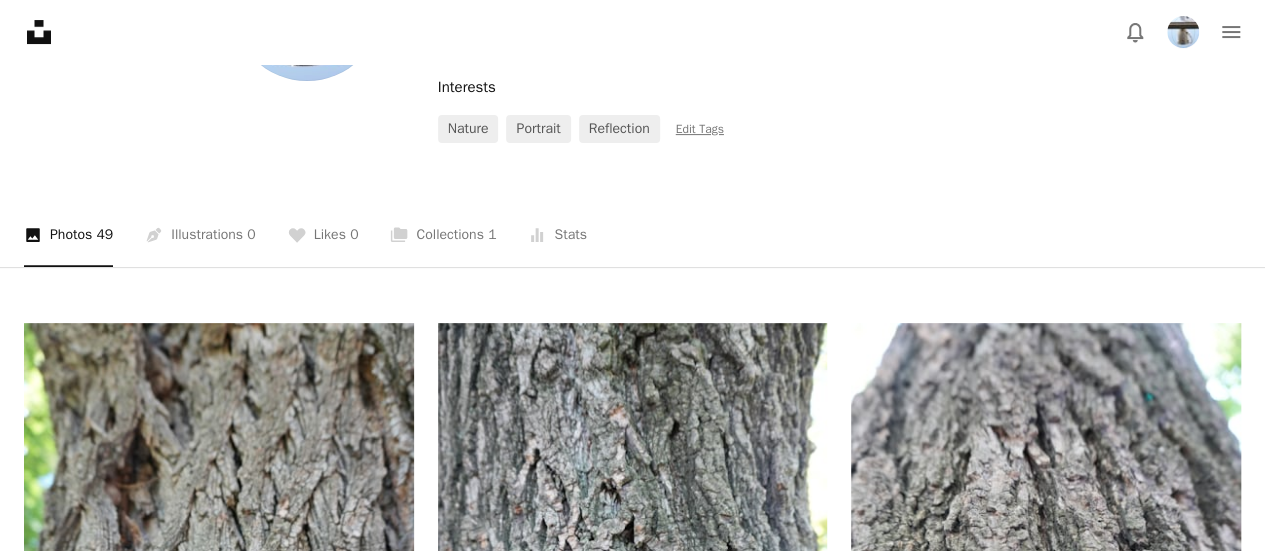 scroll, scrollTop: 244, scrollLeft: 0, axis: vertical 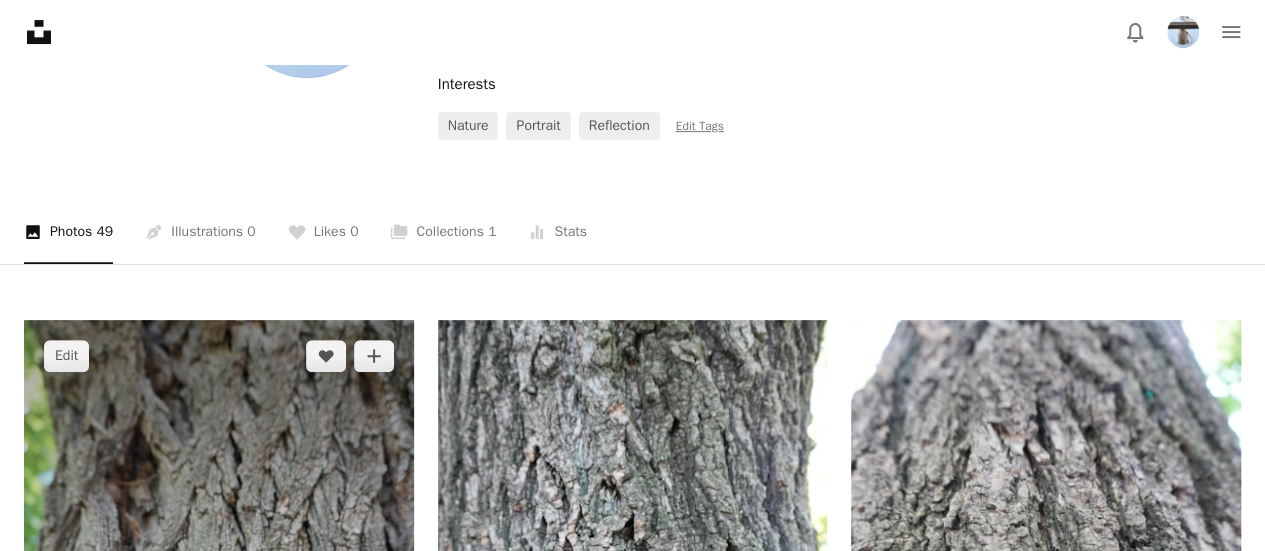 click on "Edit" at bounding box center [66, 356] 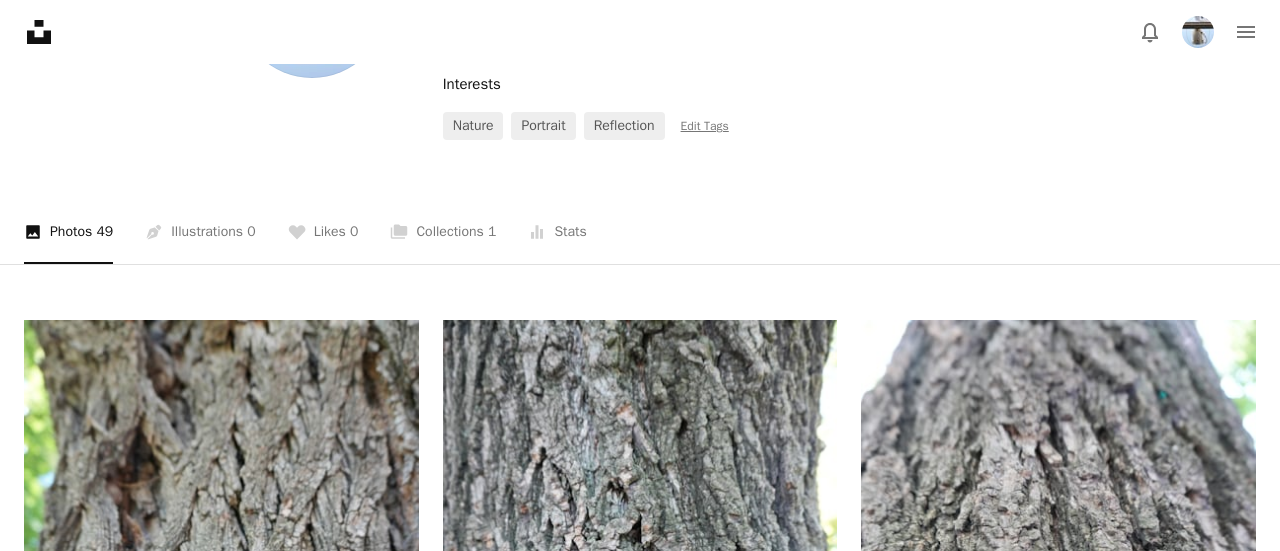 click on "An X shape Details Tags Exif Settings Description 600 Location A map marker Cancel Update info" at bounding box center (640, 6441) 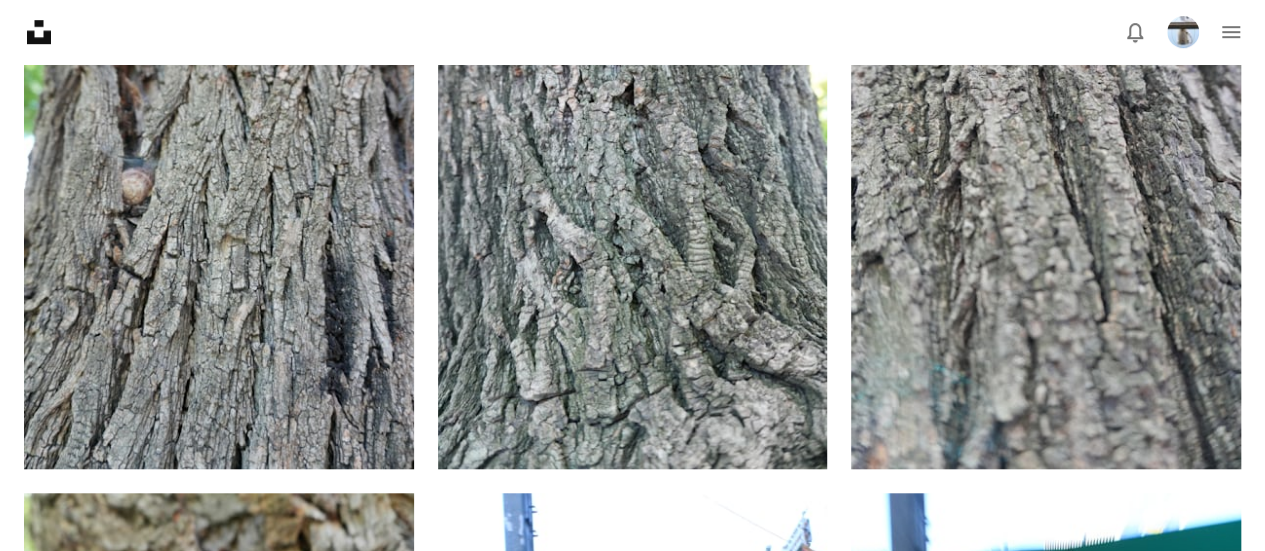 scroll, scrollTop: 726, scrollLeft: 0, axis: vertical 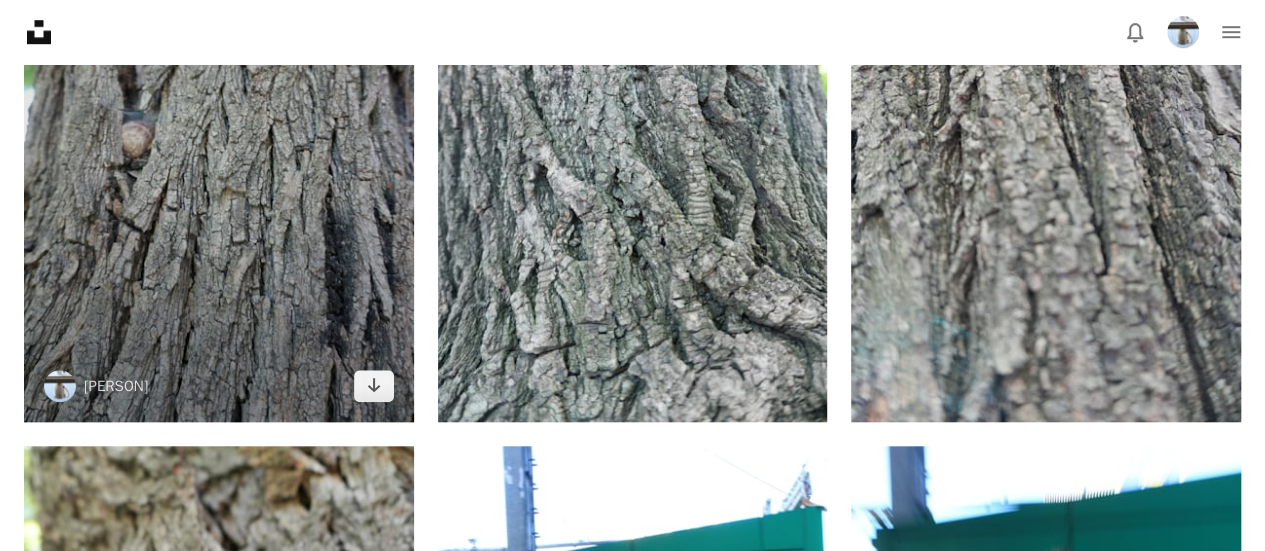 drag, startPoint x: 227, startPoint y: 346, endPoint x: 158, endPoint y: 273, distance: 100.44899 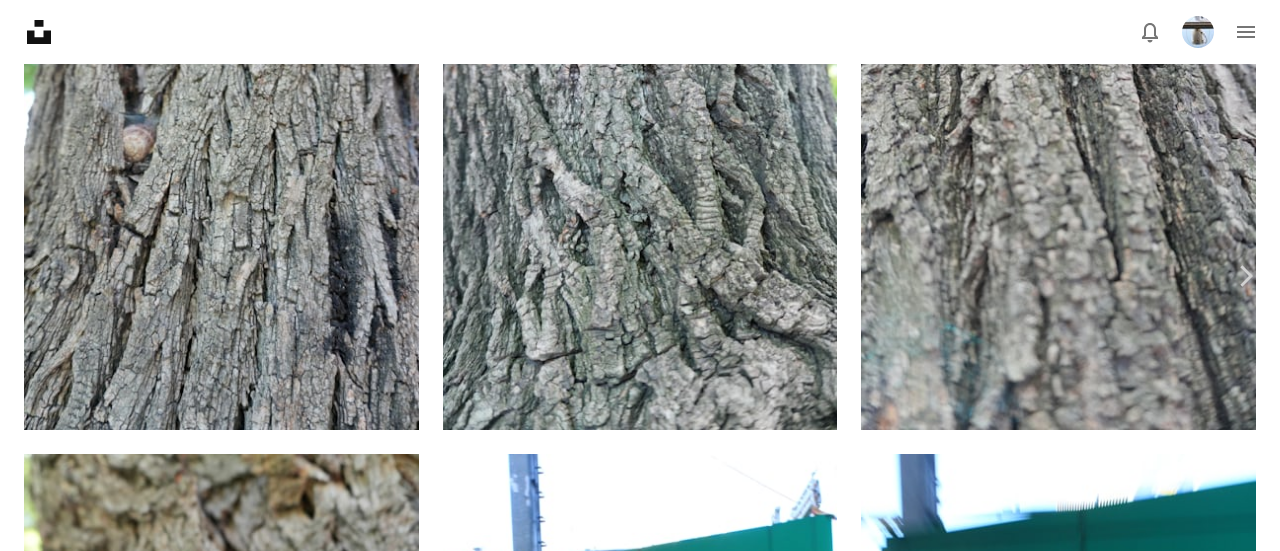 click on "Unsplash logo Unsplash Home A photo Pen Tool A stack of folders Download Bell navigation menu A magnifying glass Visual search Get Unsplash+ Submit an image [PERSON] A pencil Edit profile Pin Edit pins Download free, beautiful high-quality photos curated by [PERSON]. An X outlined Not available for hire Update Interests nature portrait reflection Edit Tags A photo Photos   49 Pen Tool Illustrations   0 A heart Likes   0 A stack of folders Collections   1 Stats icon Stats [PERSON] A pencil Edit profile Pin Edit pins Edit A heart A plus sign [PERSON] Arrow pointing down Edit A heart A plus sign [PERSON] Arrow pointing down Edit A heart A plus sign [PERSON] Arrow pointing down Edit A heart A plus sign [PERSON] Arrow pointing down Edit A heart A plus sign [PERSON] Arrow pointing down Edit A heart A plus sign [PERSON] Arrow pointing down Edit A heart A plus sign [PERSON] Arrow pointing down Edit A heart A plus sign [PERSON] Arrow pointing down Edit Edit" at bounding box center [640, 2479] 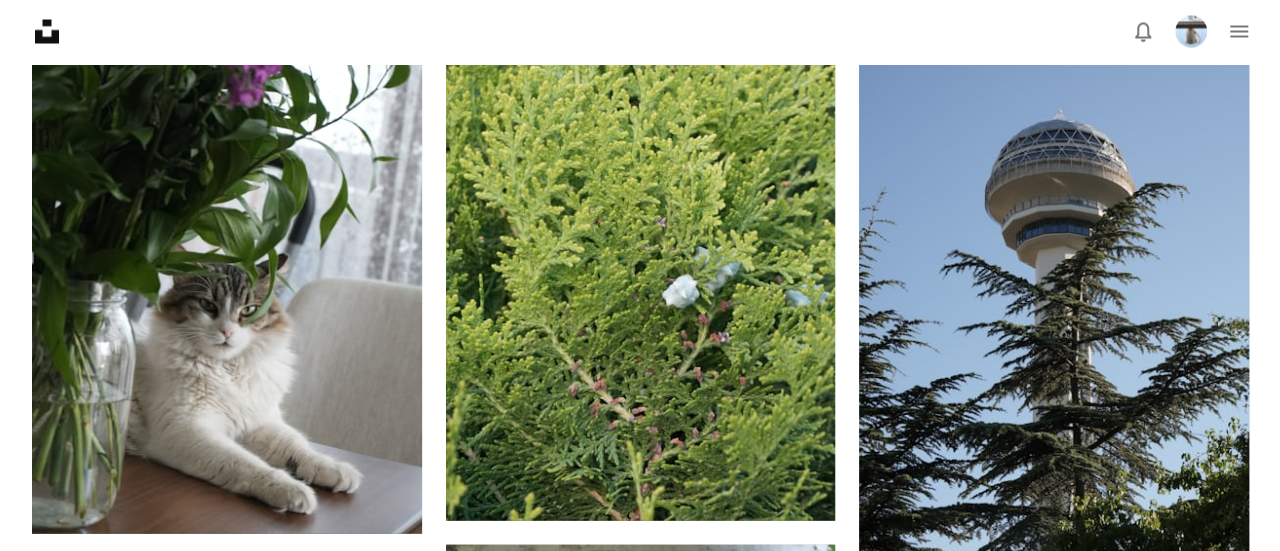 scroll, scrollTop: 5725, scrollLeft: 0, axis: vertical 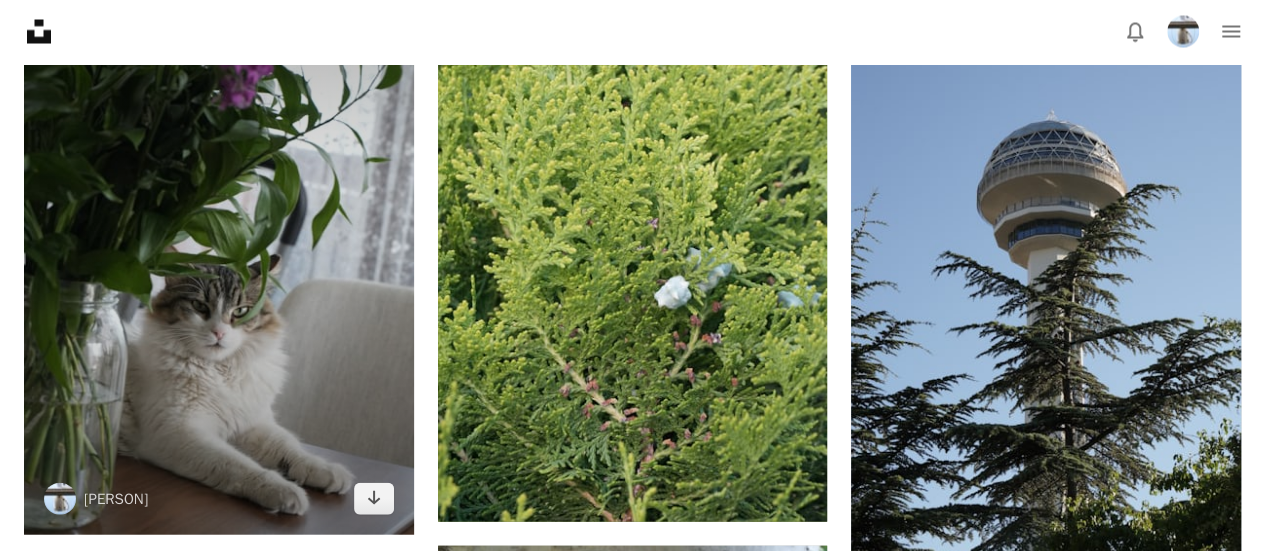 click at bounding box center [219, 243] 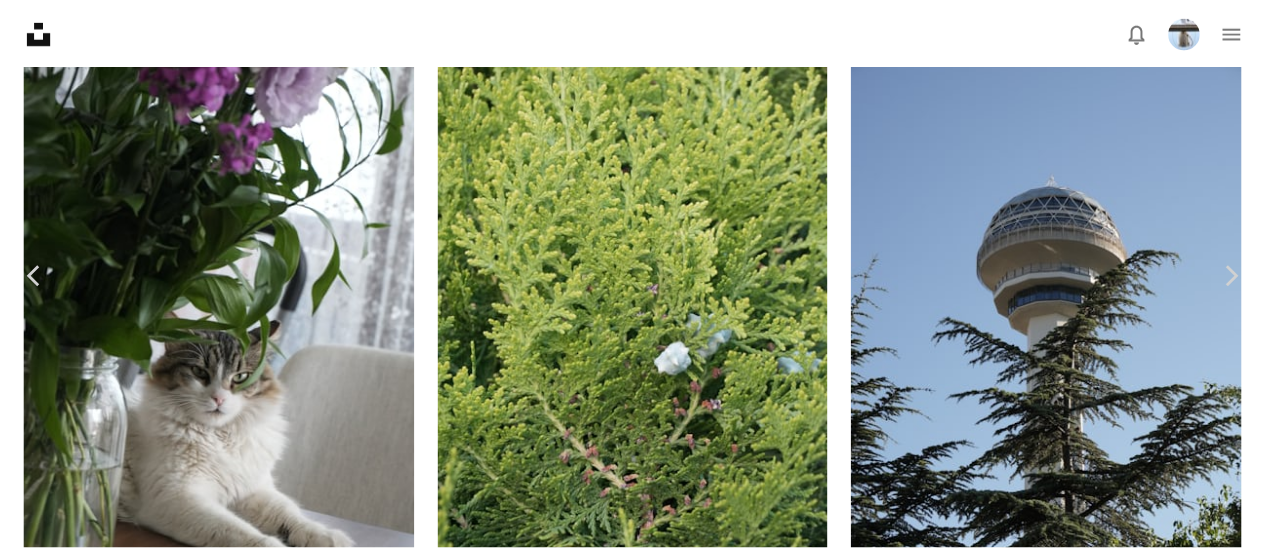 scroll, scrollTop: 362, scrollLeft: 0, axis: vertical 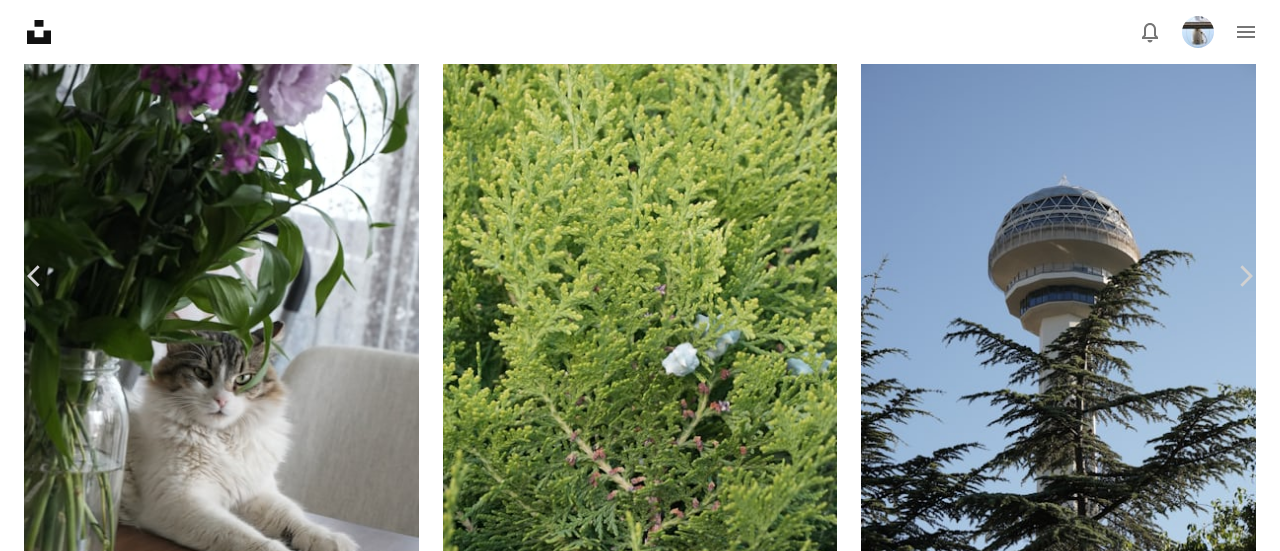 click on "Info icon" 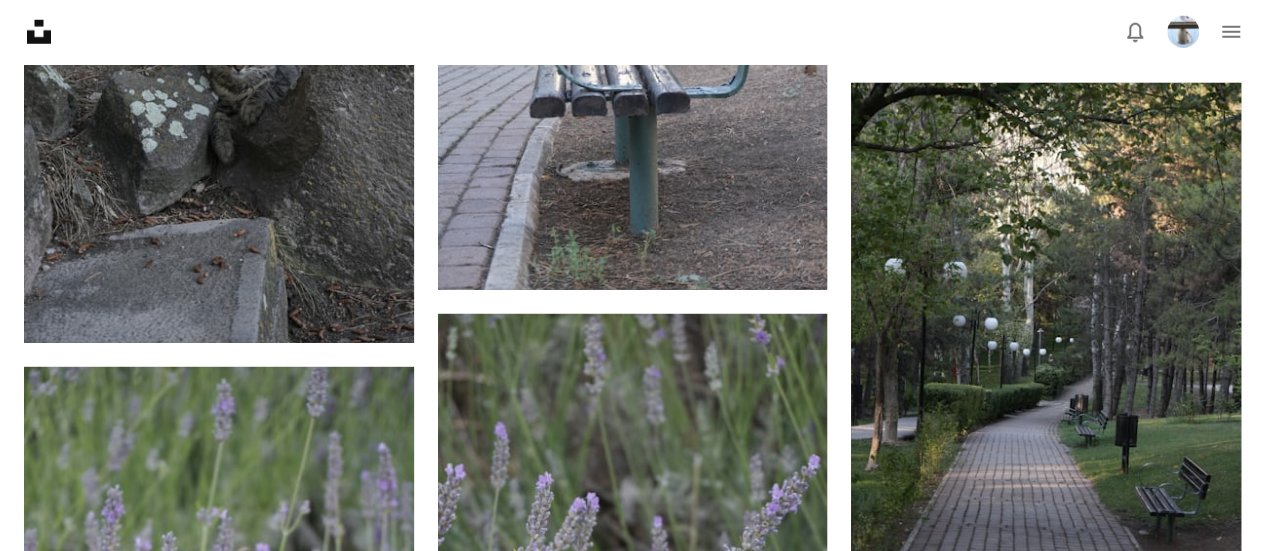 scroll, scrollTop: 2733, scrollLeft: 0, axis: vertical 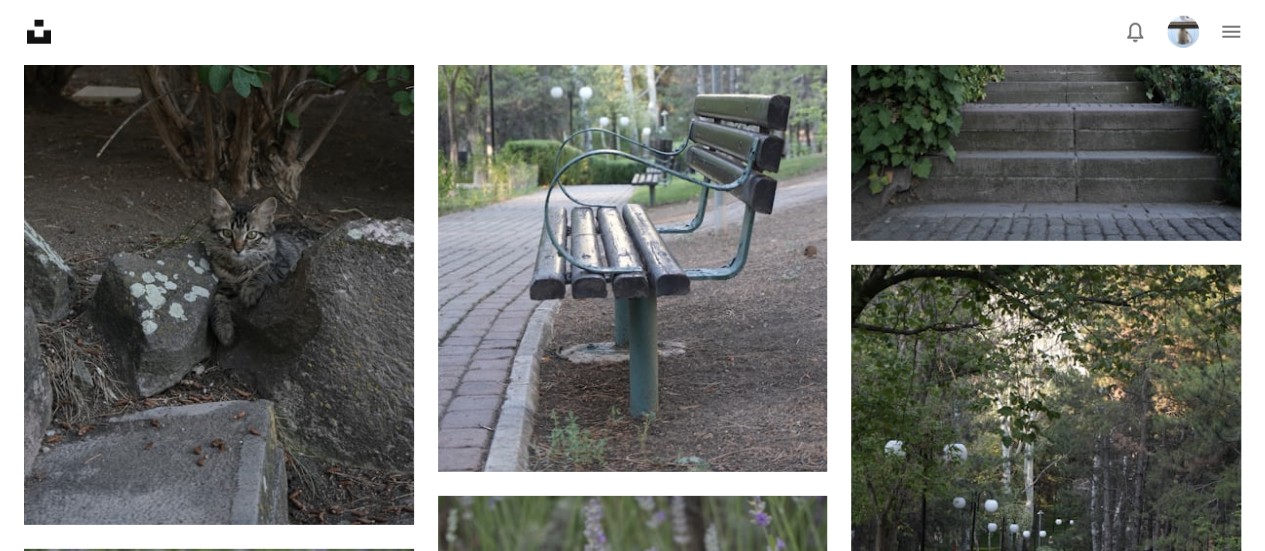 click 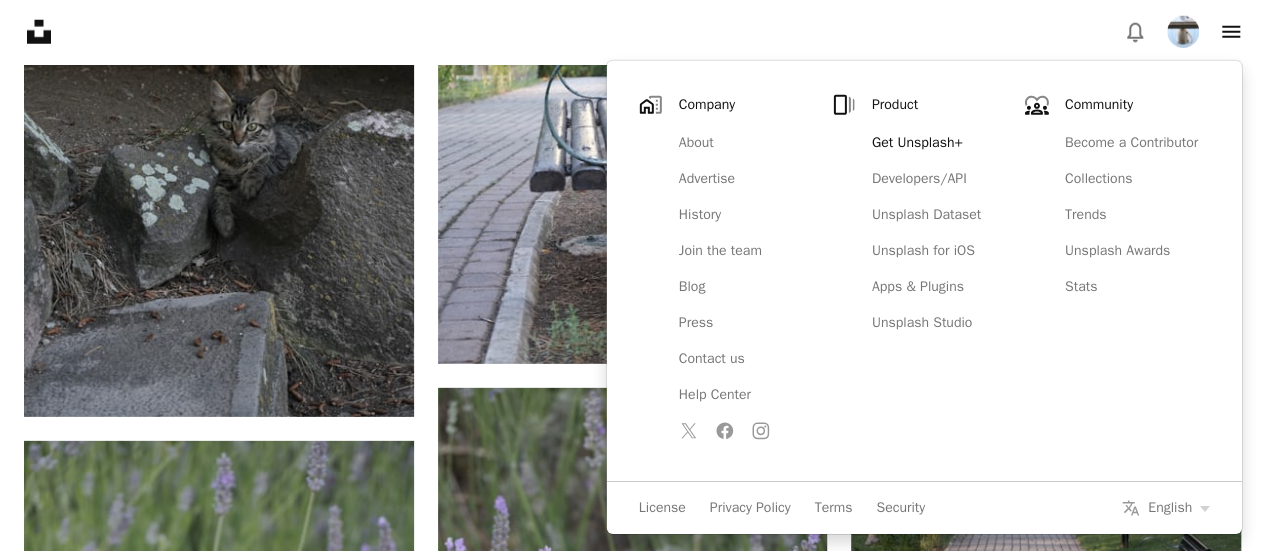 scroll, scrollTop: 2842, scrollLeft: 0, axis: vertical 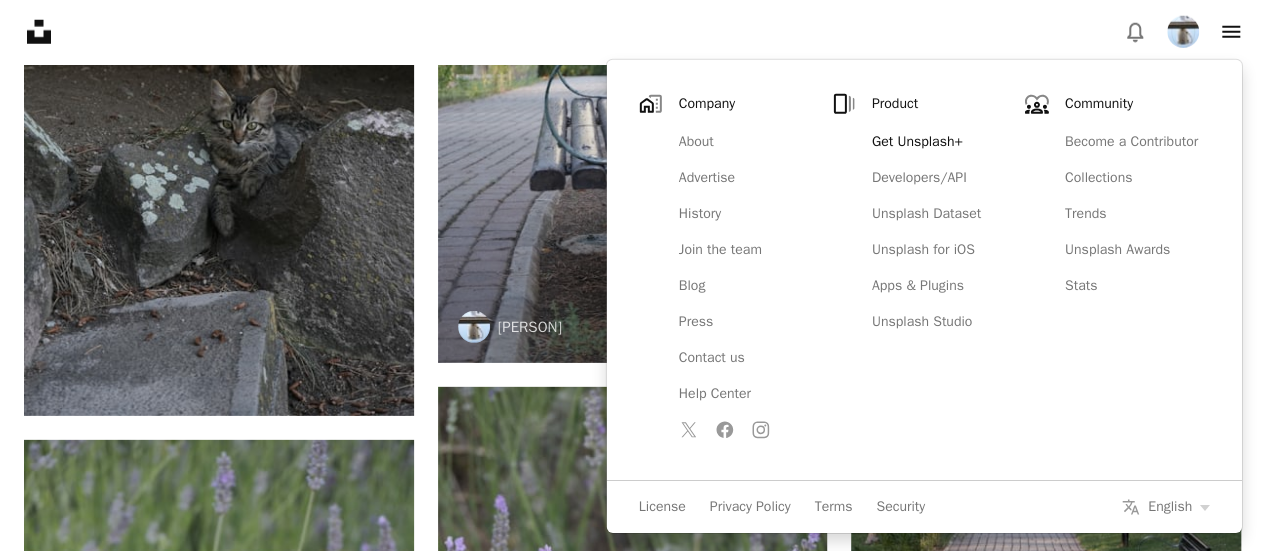 click at bounding box center (633, 70) 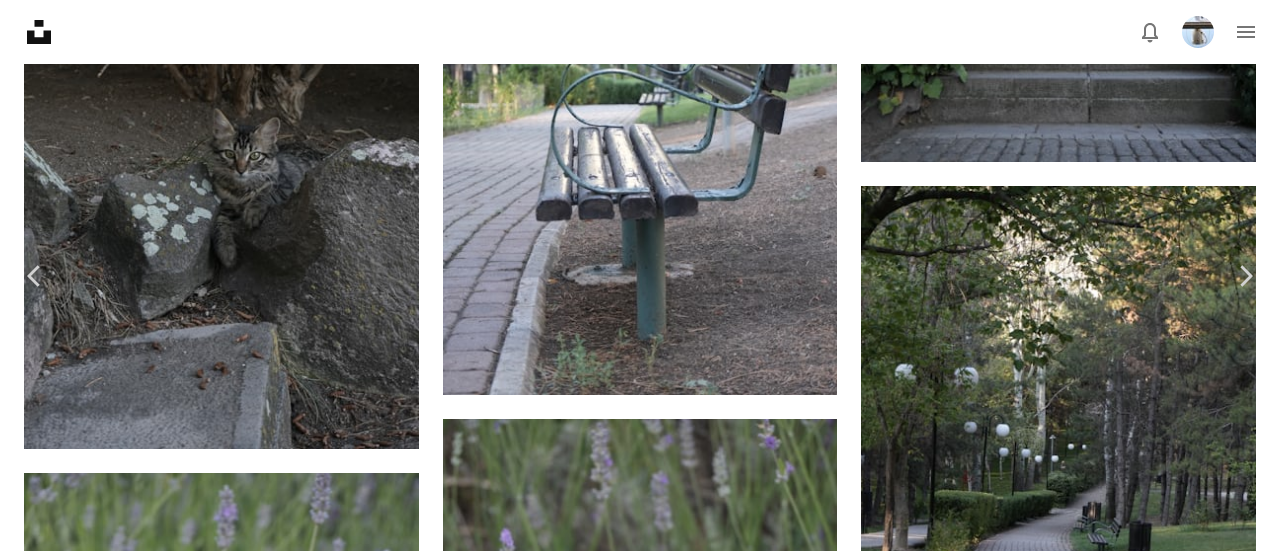 click on "An X shape Chevron left Chevron right [PERSON] [PERSON] Edit A heart A plus sign Edit image   Plus sign for Unsplash+ Download Chevron down Zoom in Views 30 Downloads 0 Edit A forward-right arrow Share Info icon Info banch Calendar outlined Published  [DATE] ago Camera SONY, ILCE-6700 Safety Free to use under the  Unsplash License furniture bank calm park bench resting walkway grass path outdoors park bench" at bounding box center [640, 7554] 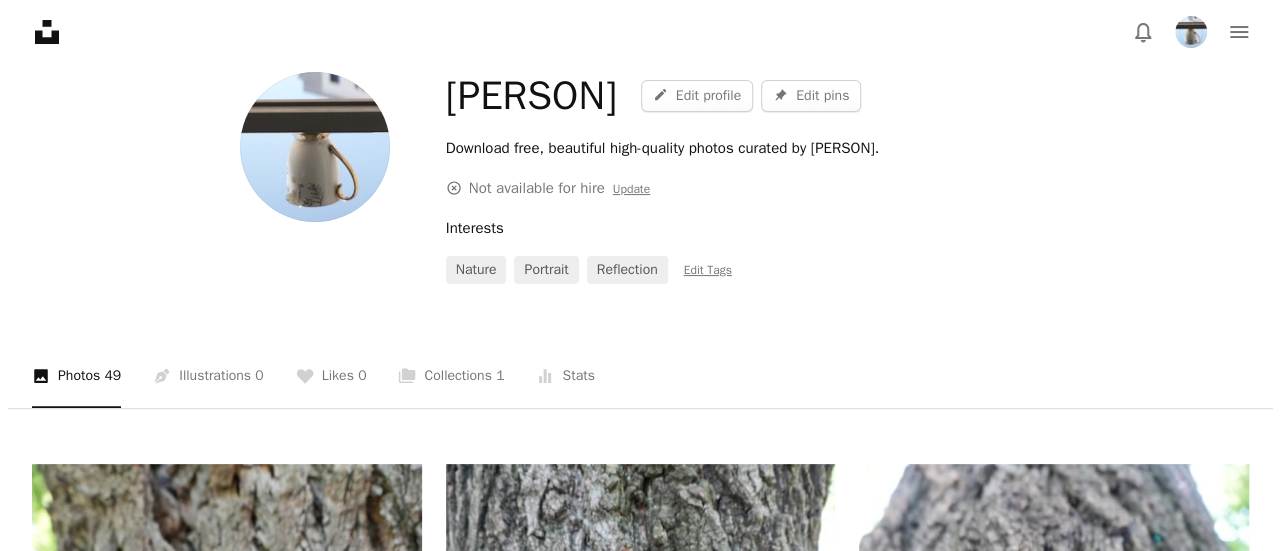 scroll, scrollTop: 102, scrollLeft: 0, axis: vertical 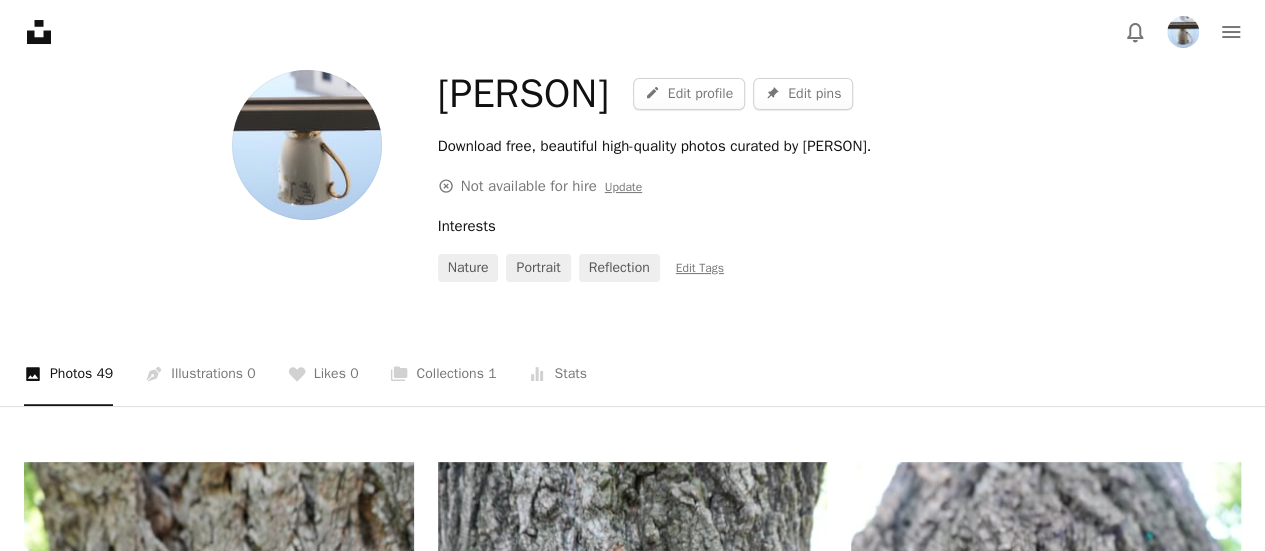 click on "A photo Photos   49" at bounding box center (68, 374) 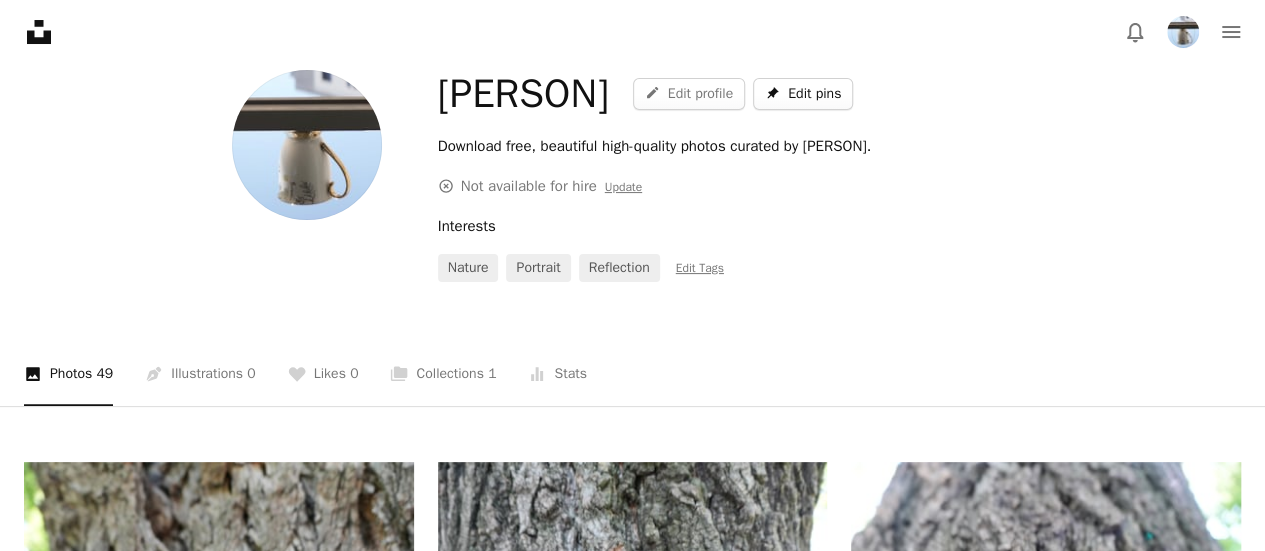 click on "Pin Edit pins" at bounding box center (803, 94) 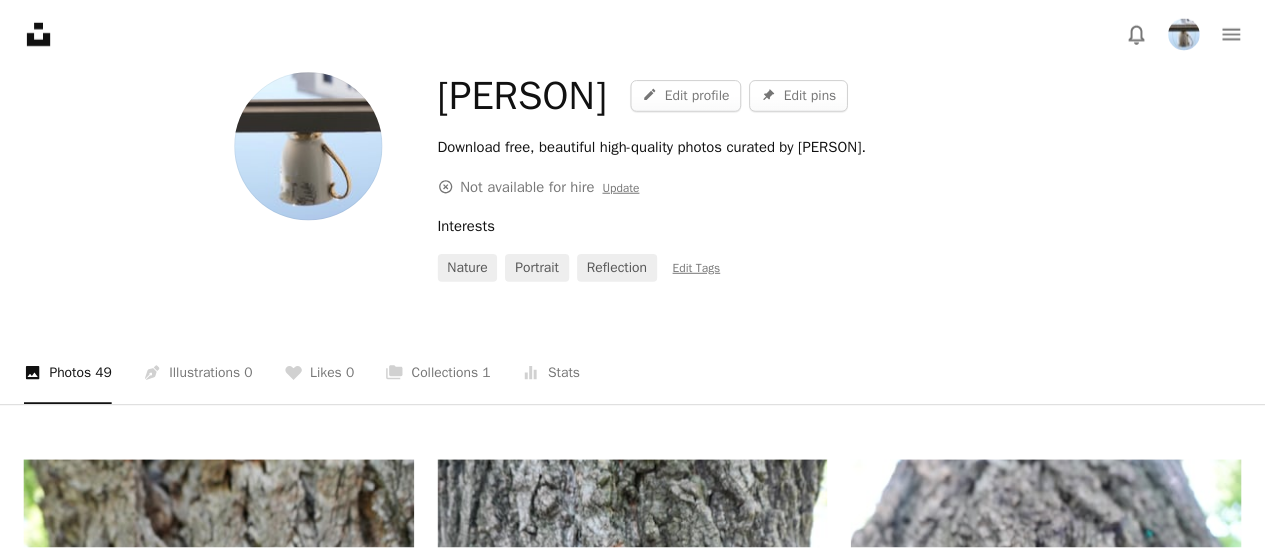 scroll, scrollTop: 139, scrollLeft: 0, axis: vertical 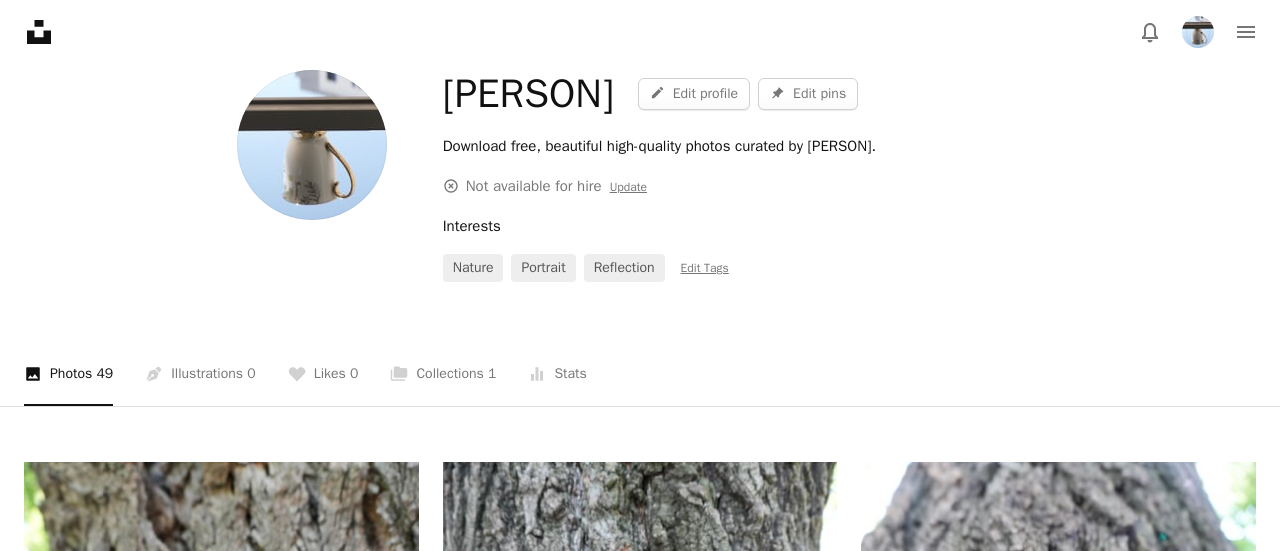 click on "Cancel" at bounding box center [1109, 10486] 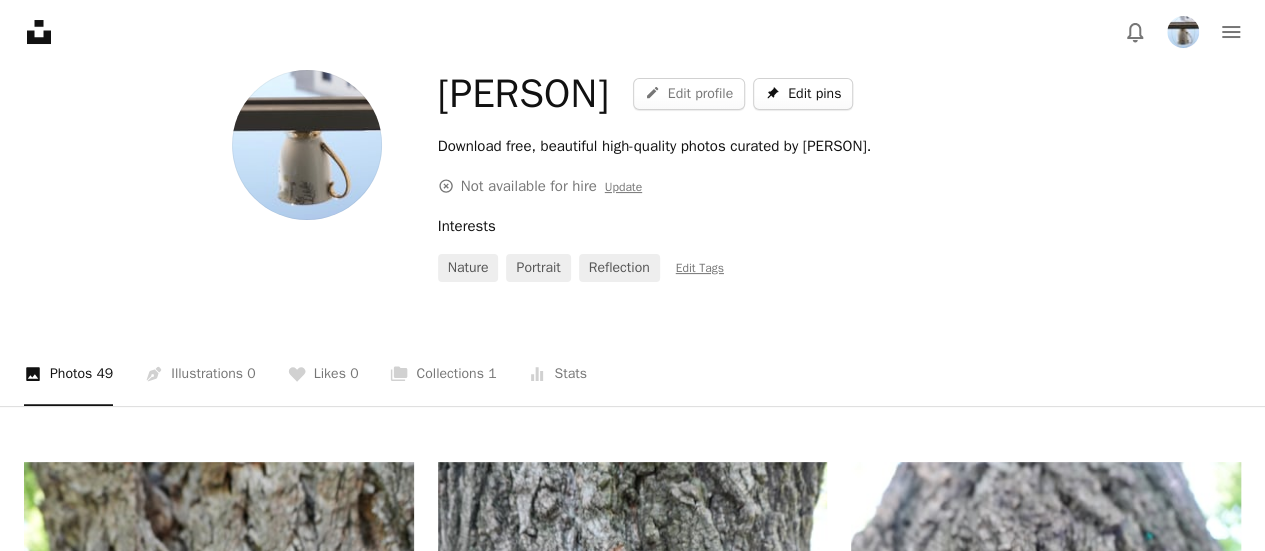 click on "Pin Edit pins" at bounding box center [803, 94] 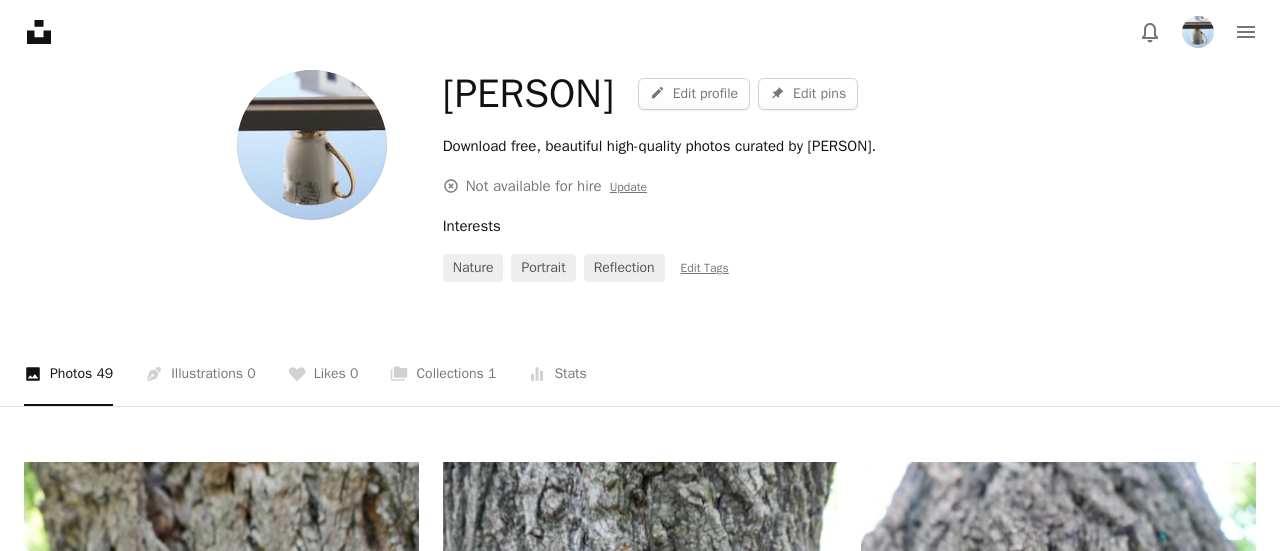 drag, startPoint x: 263, startPoint y: 249, endPoint x: 214, endPoint y: 219, distance: 57.45433 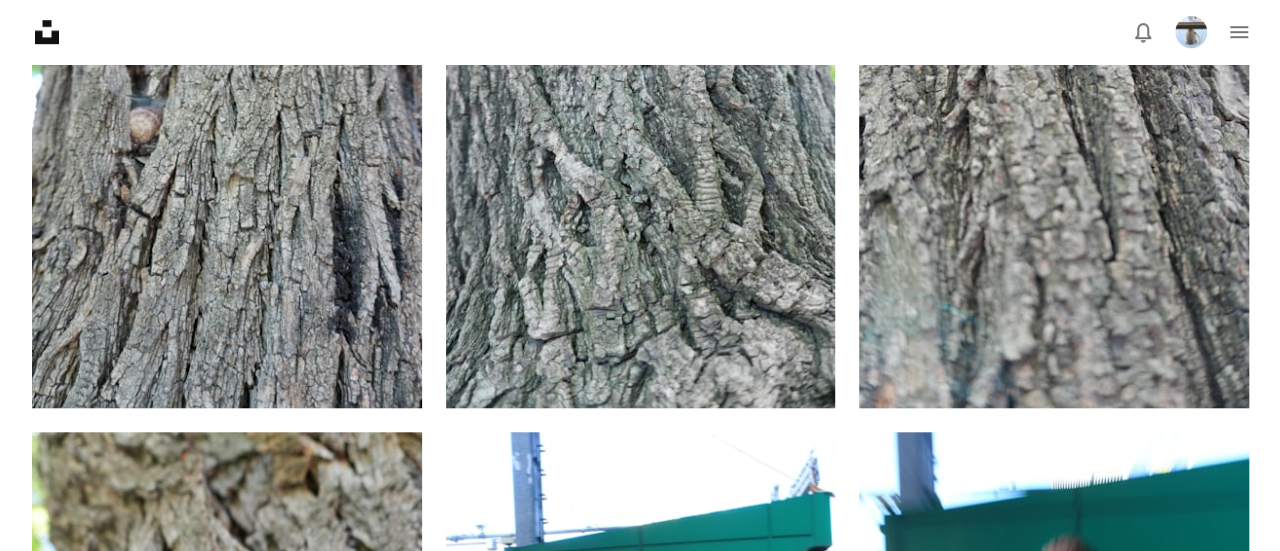 scroll, scrollTop: 0, scrollLeft: 0, axis: both 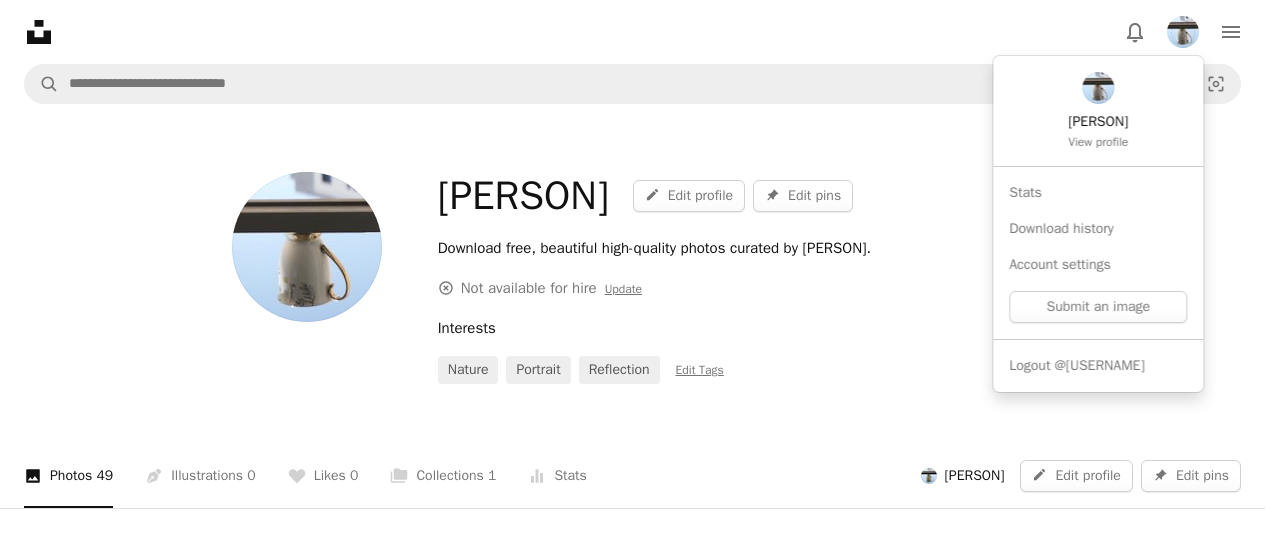 click at bounding box center (1183, 32) 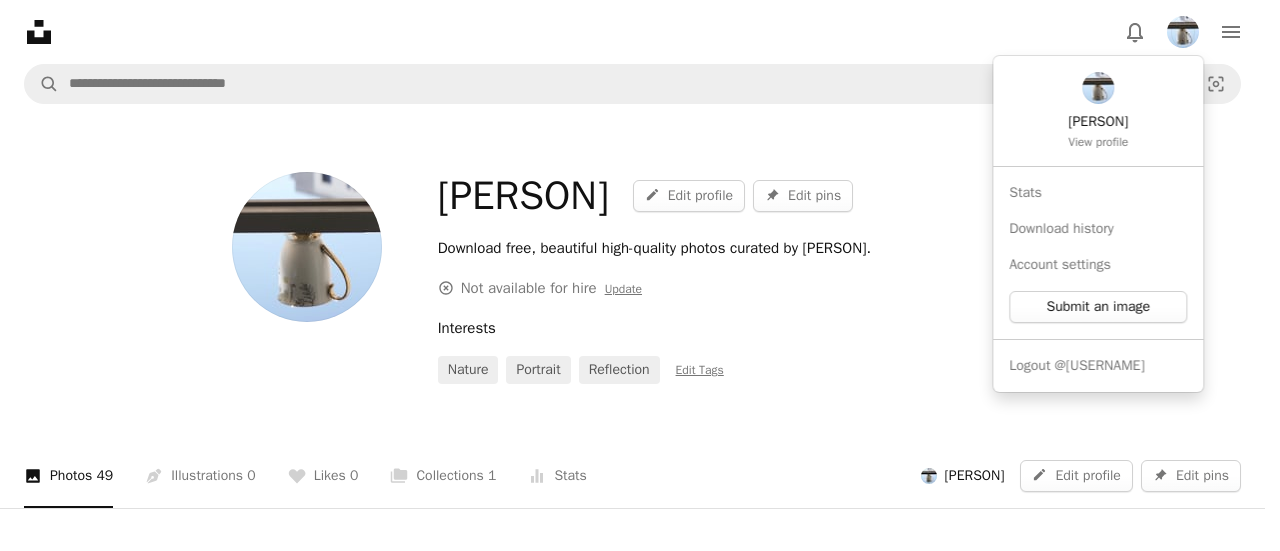 click on "Submit an image" at bounding box center (1098, 307) 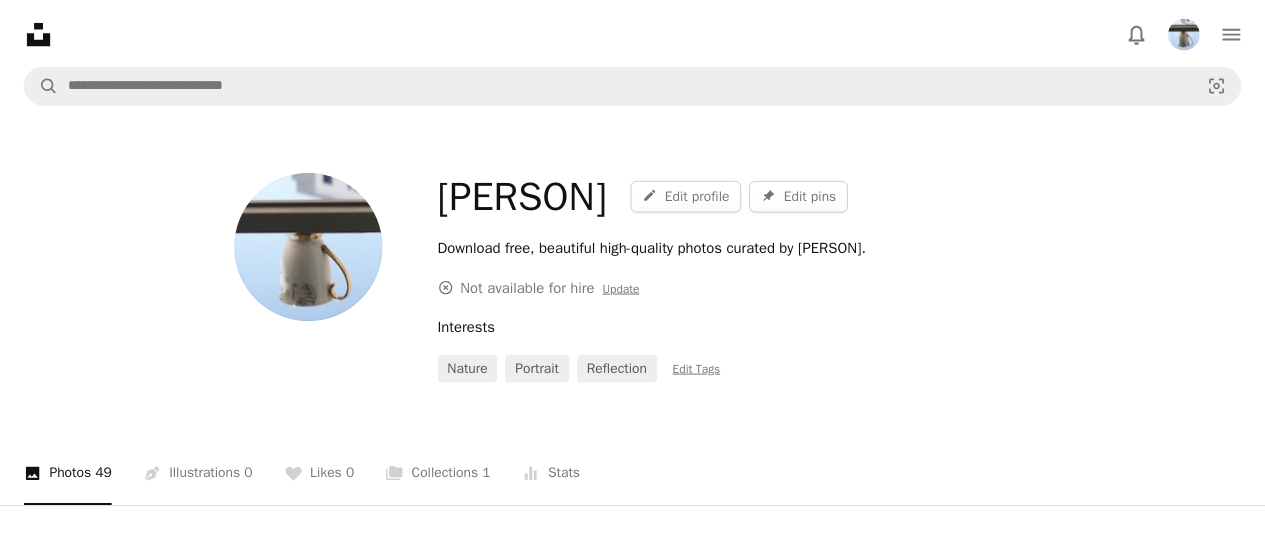 scroll, scrollTop: 58, scrollLeft: 0, axis: vertical 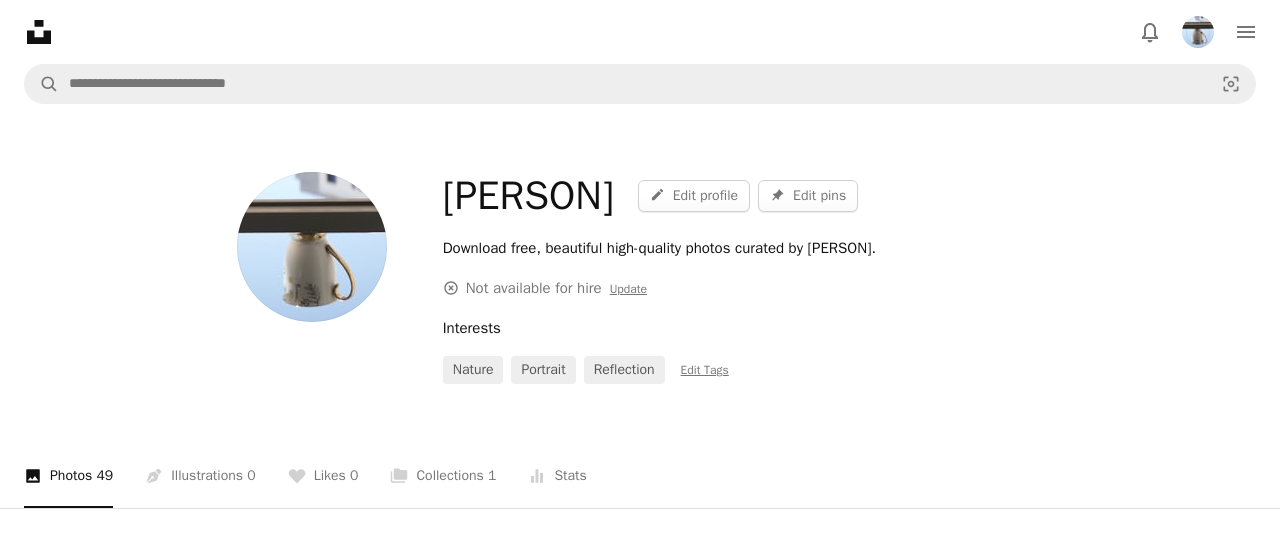 click on "Browse" at bounding box center [661, 10412] 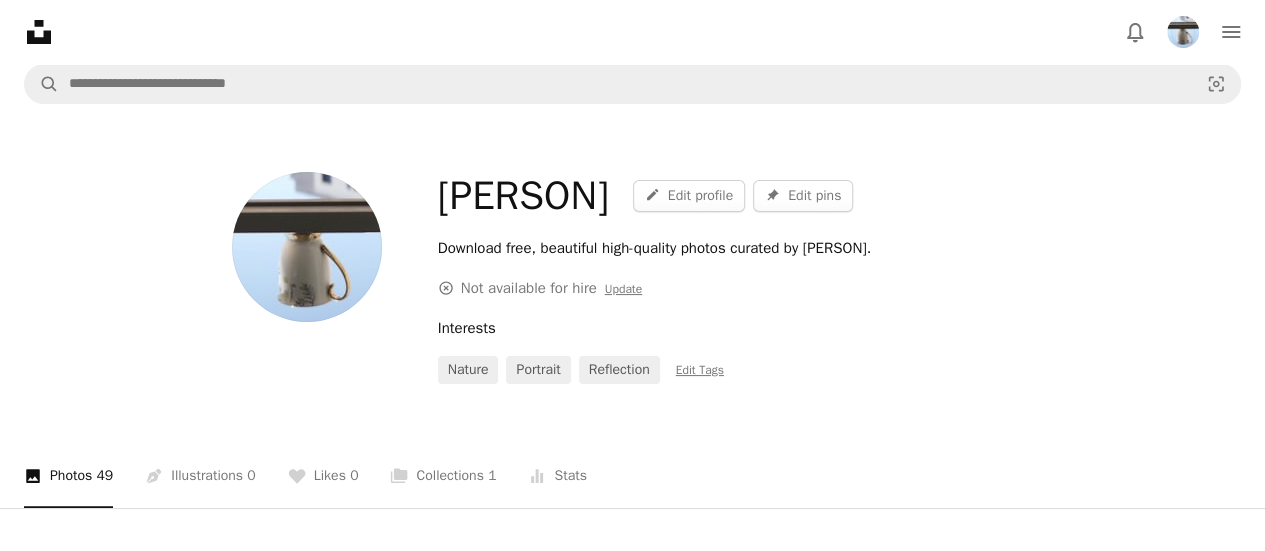 click at bounding box center (307, 247) 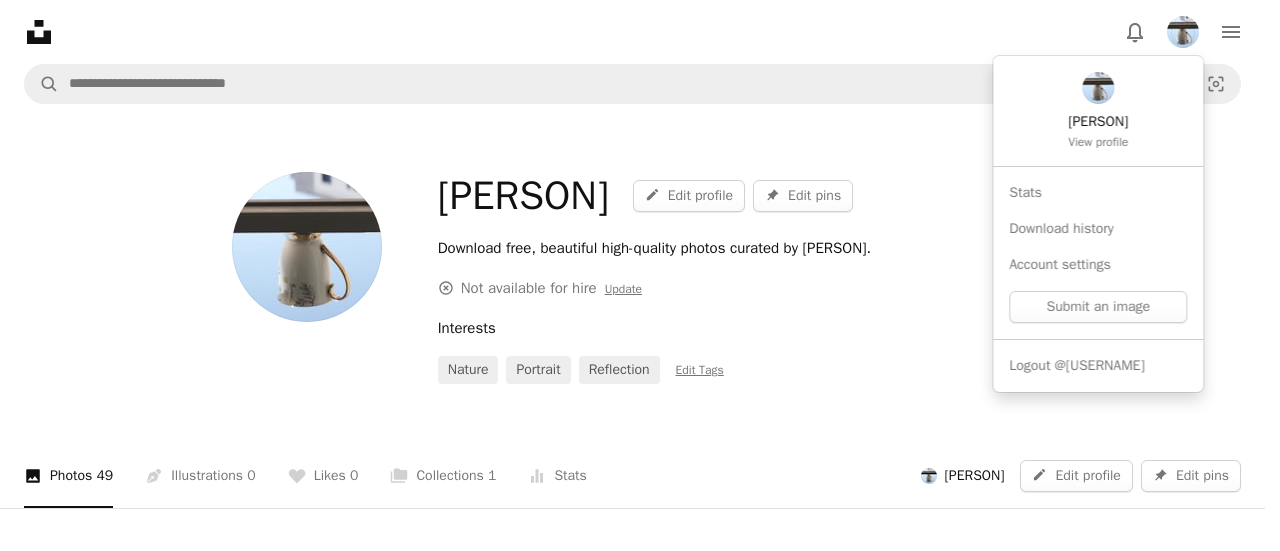 click at bounding box center (1183, 32) 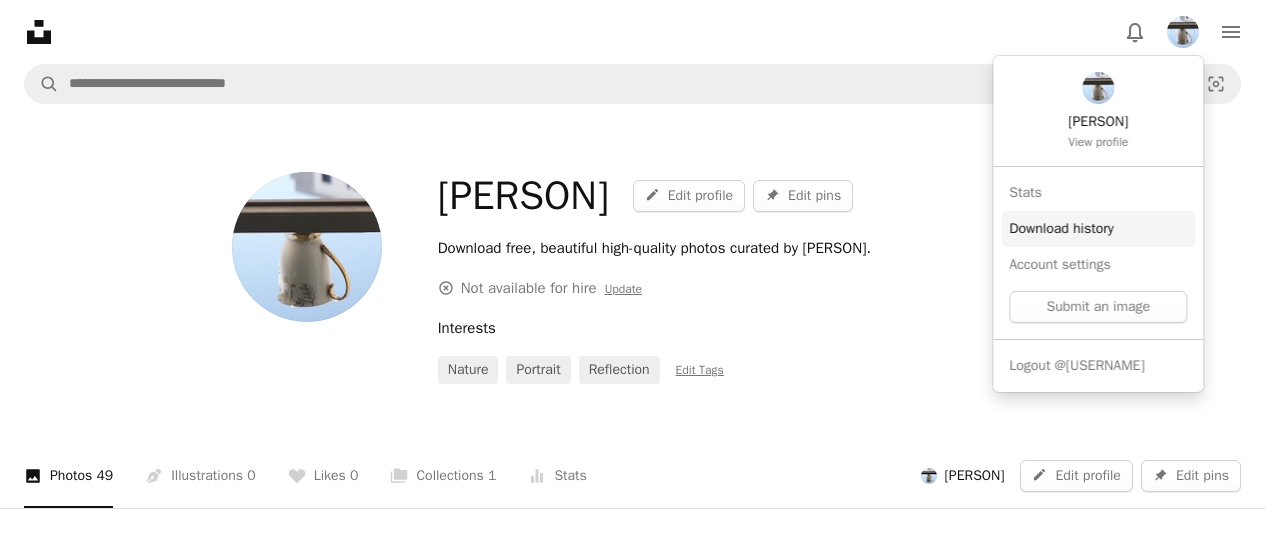 click on "Download history" at bounding box center [1098, 229] 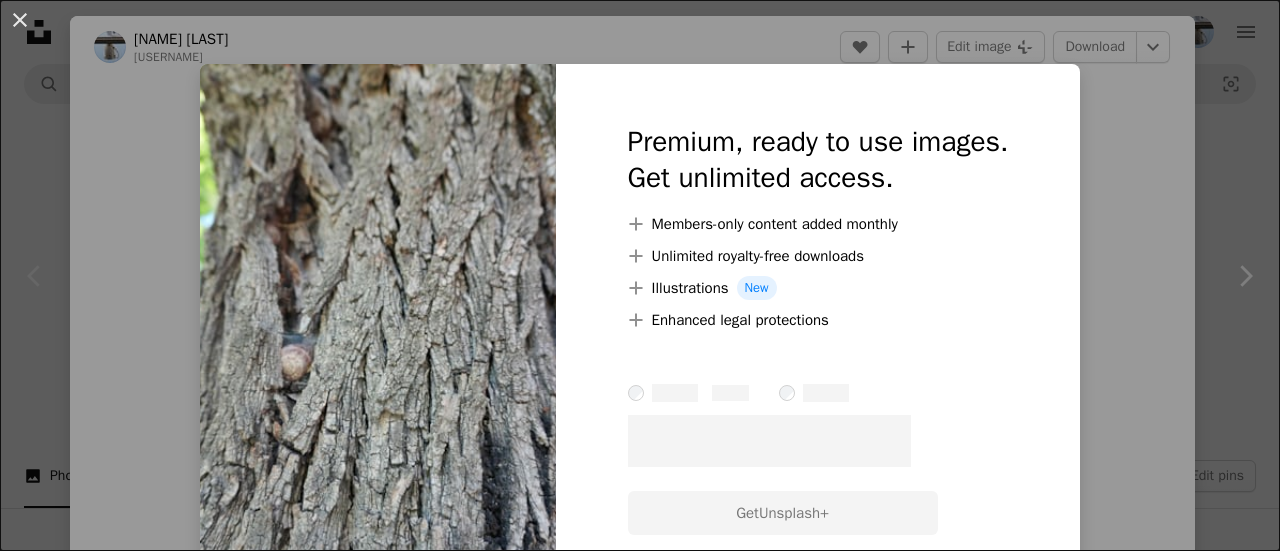 scroll, scrollTop: 548, scrollLeft: 0, axis: vertical 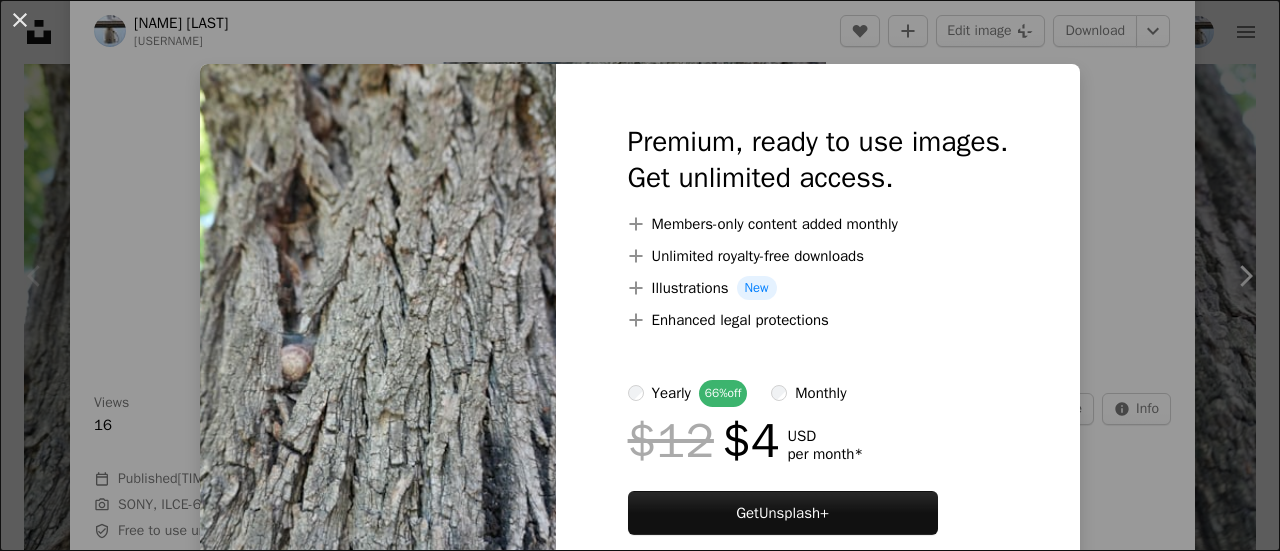 click on "An X shape Premium, ready to use images. Get unlimited access. A plus sign Members-only content added monthly A plus sign Unlimited royalty-free downloads A plus sign Illustrations  New A plus sign Enhanced legal protections yearly 66%  off monthly $12   $4 USD per month * Get  Unsplash+ * When paid annually, billed upfront  $48 Taxes where applicable. Renews automatically. Cancel anytime." at bounding box center (640, 275) 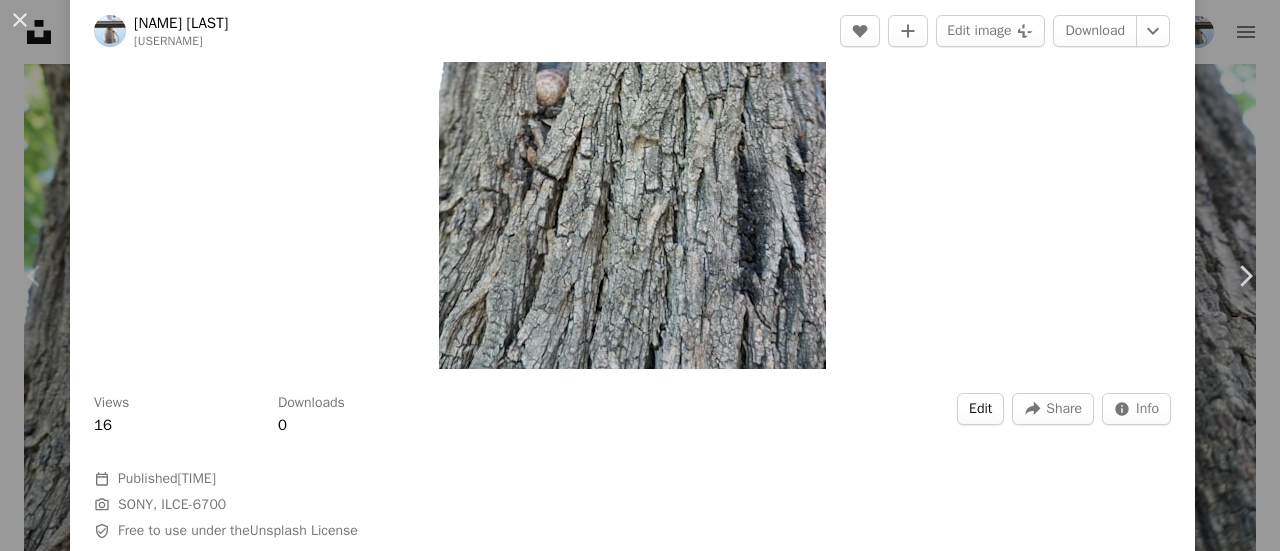 click on "Edit" at bounding box center [980, 409] 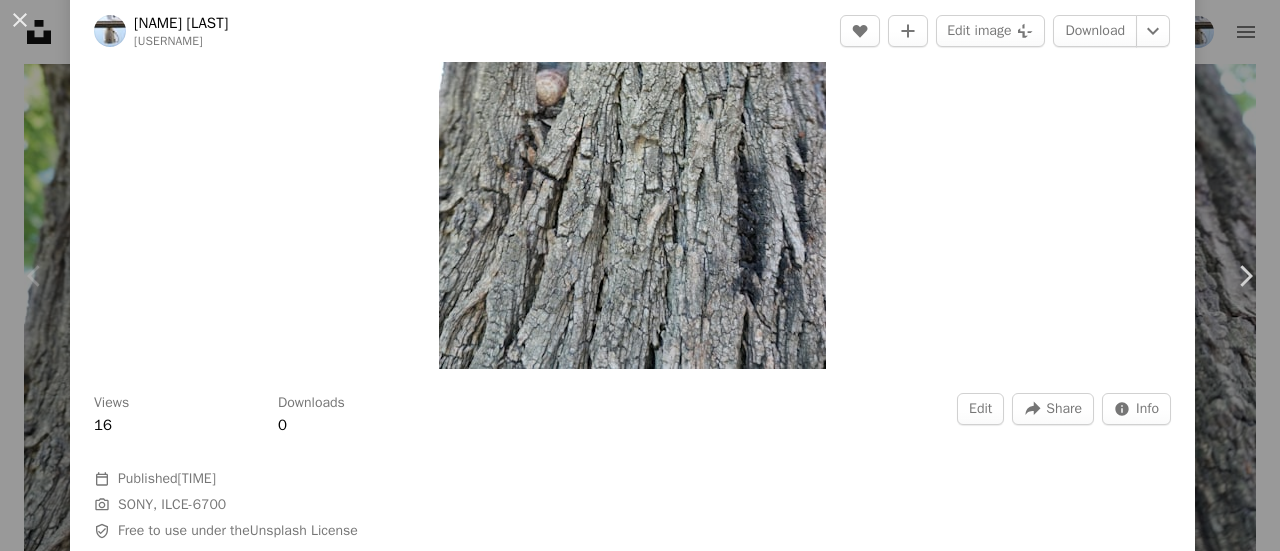 click on "Settings" at bounding box center (699, 5959) 